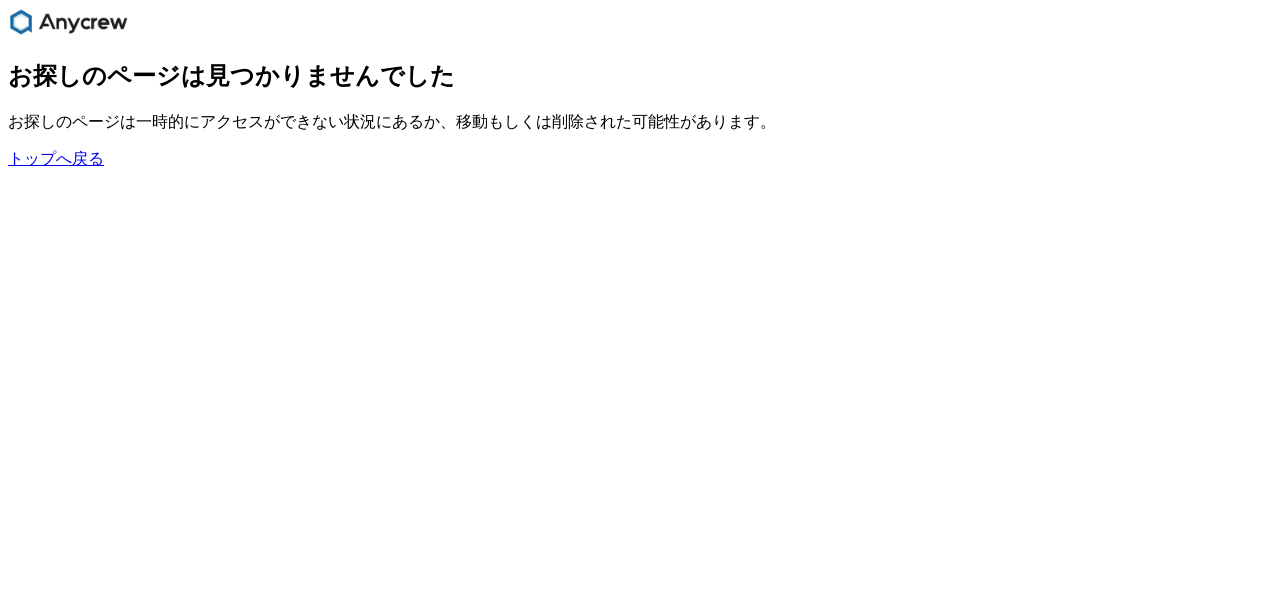 scroll, scrollTop: 0, scrollLeft: 0, axis: both 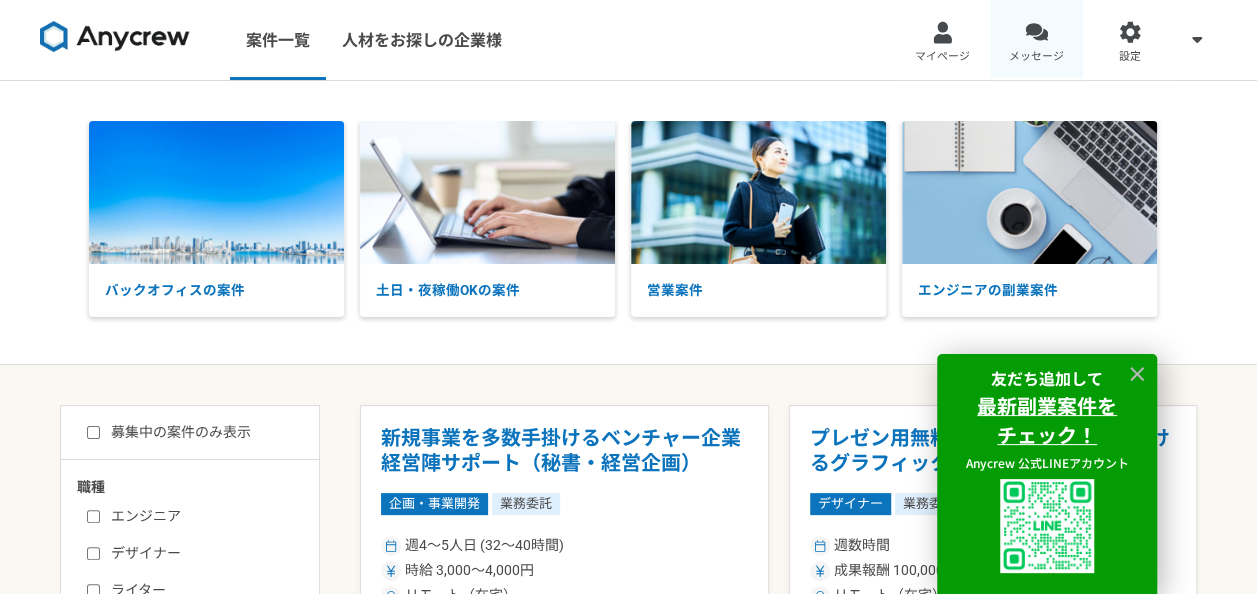 click on "メッセージ" at bounding box center [1037, 40] 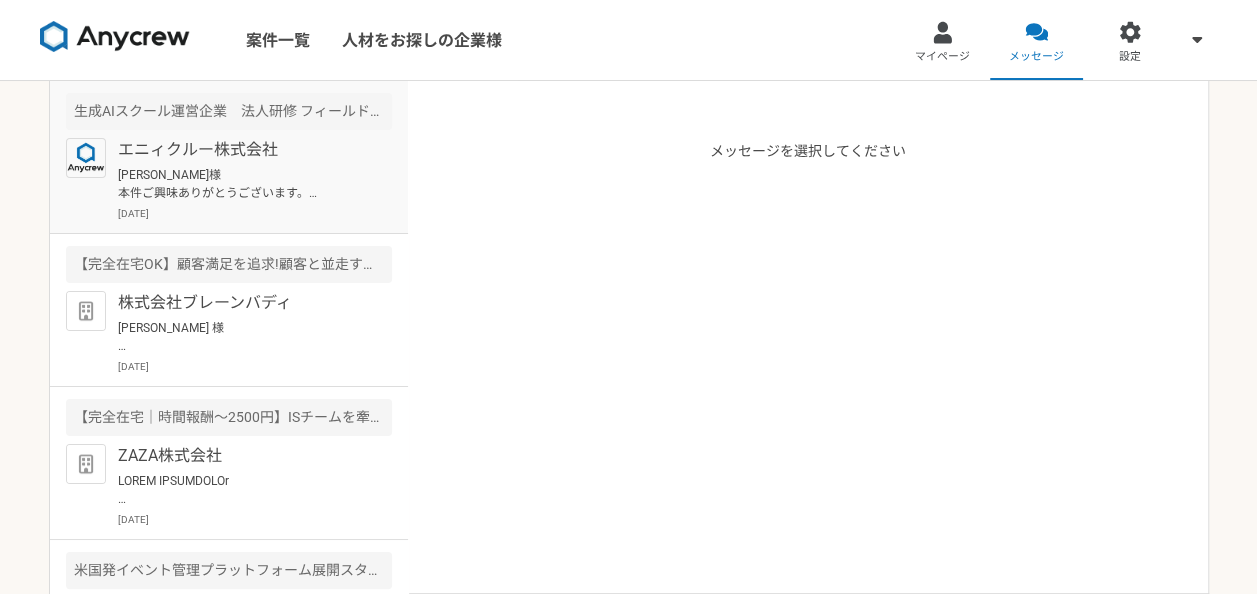 click on "[PERSON_NAME]様
本件ご興味ありがとうございます。
こちらご応募いただくにあたり経歴を拝見させていただければかと思いますがいかがでしょうか？
もしよろしければ下記までご送付いただきご一報いただけますと幸いです。
▼職務経歴書送付先
[URL][DOMAIN_NAME]" at bounding box center [241, 184] 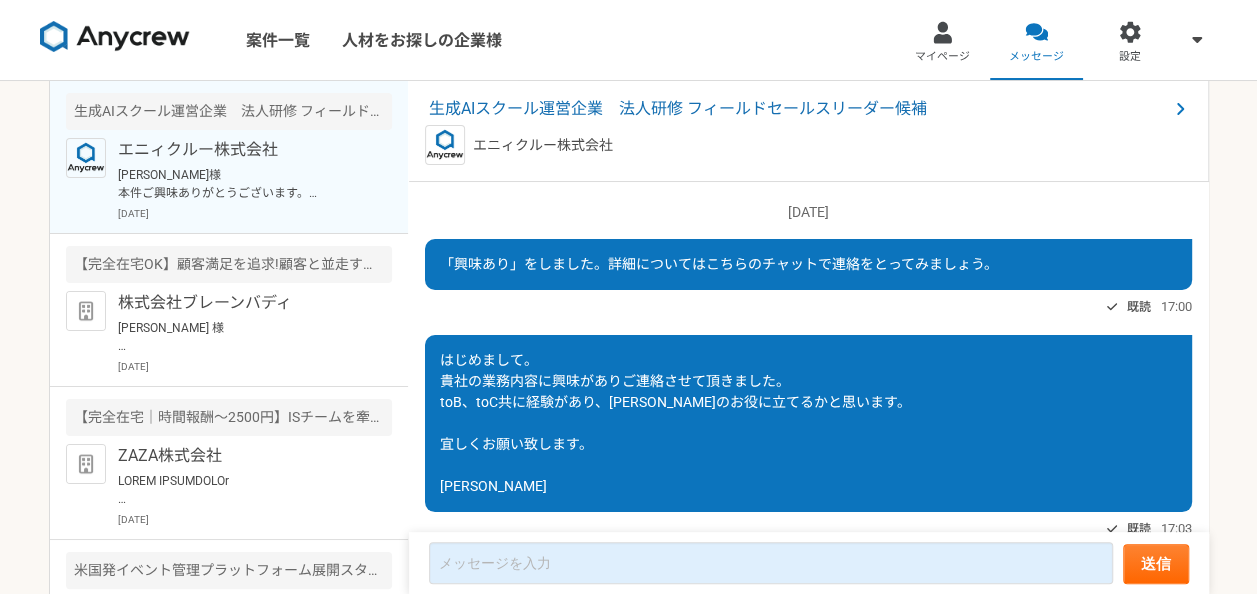 scroll, scrollTop: 401, scrollLeft: 0, axis: vertical 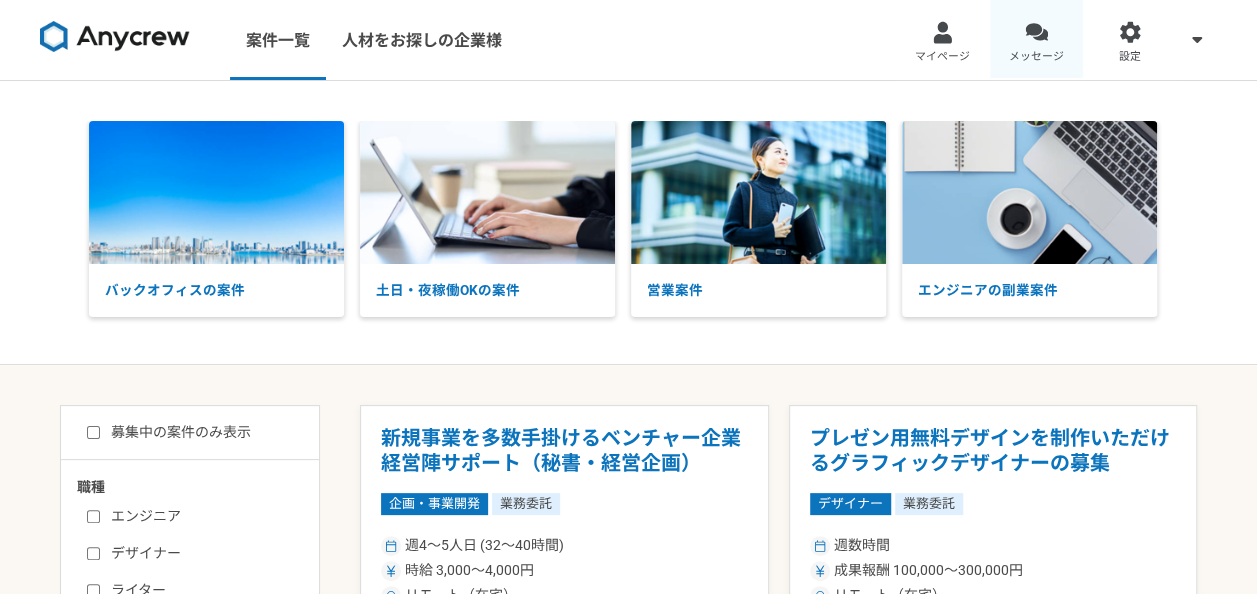 click on "メッセージ" at bounding box center (1037, 40) 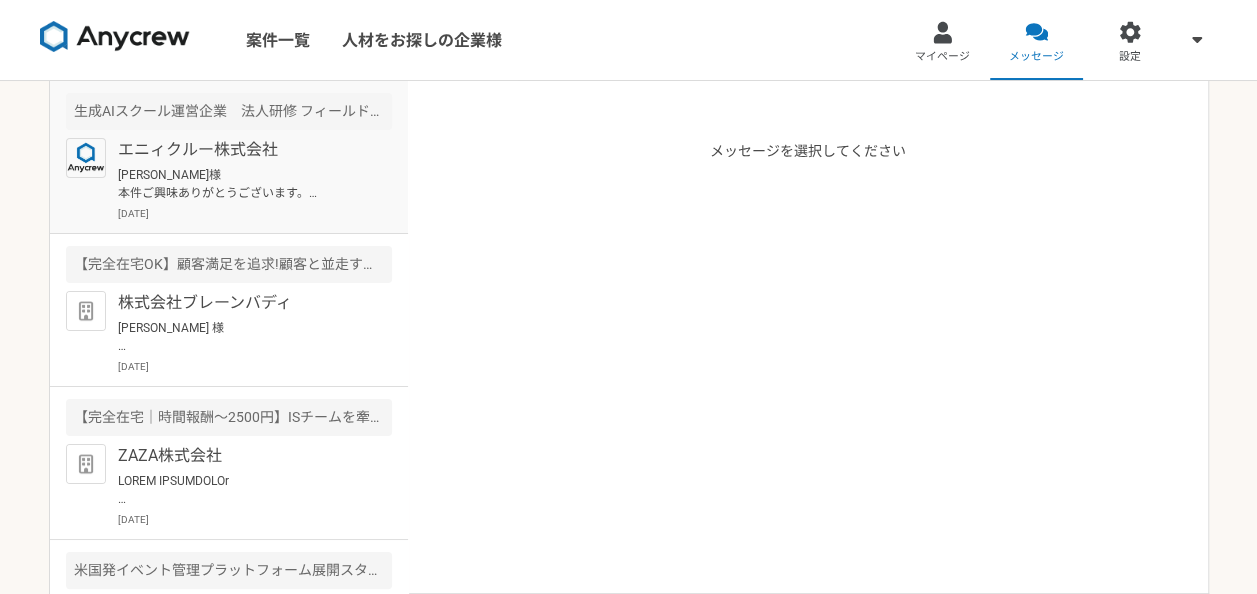 click on "エニィクルー株式会社 [PERSON_NAME]様
本件ご興味ありがとうございます。
こちらご応募いただくにあたり経歴を拝見させていただければかと思いますがいかがでしょうか？
もしよろしければ下記までご送付いただきご一報いただけますと幸いです。
▼職務経歴書送付先
[URL][DOMAIN_NAME]
[DATE]" at bounding box center [255, 179] 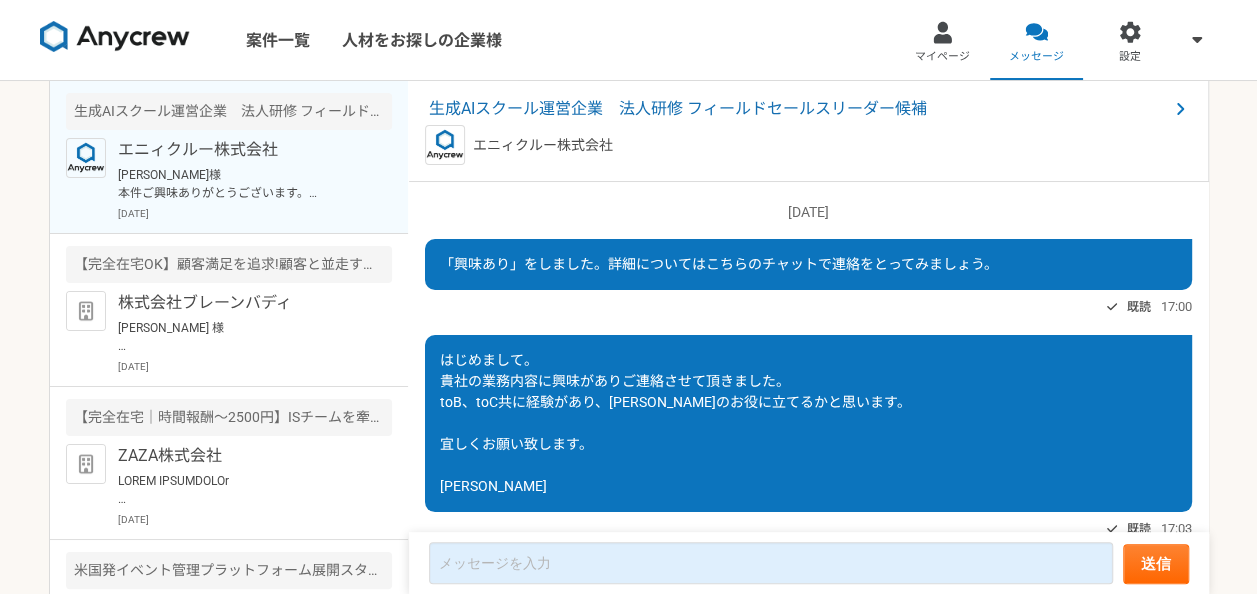 scroll, scrollTop: 401, scrollLeft: 0, axis: vertical 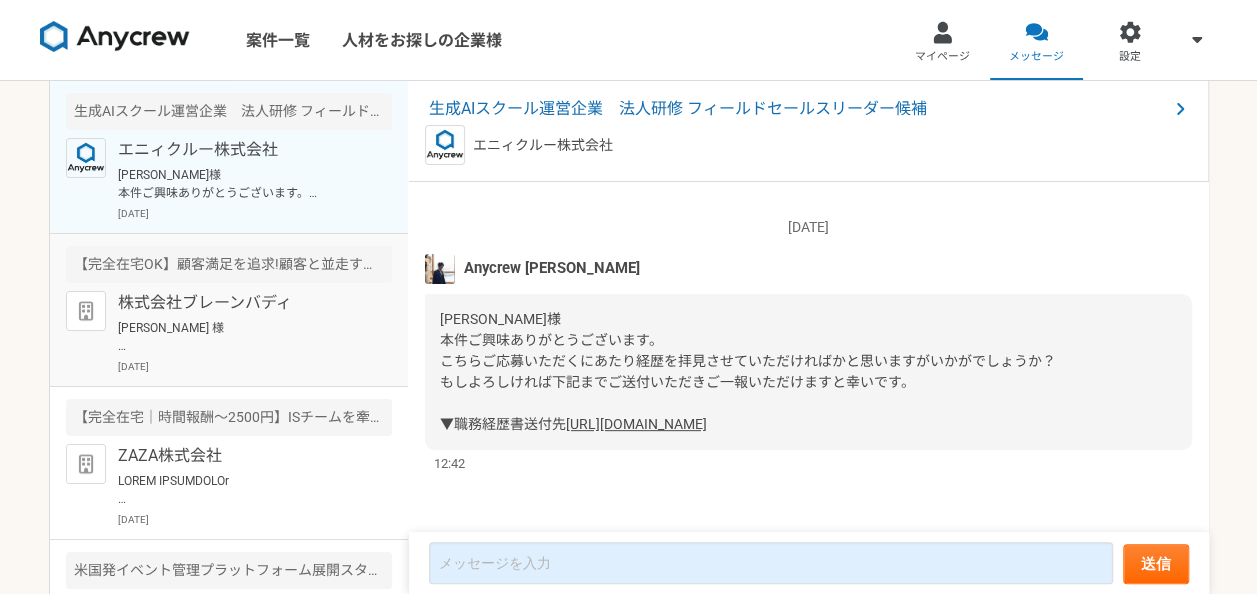 click on "株式会社ブレーンバディ" at bounding box center (241, 303) 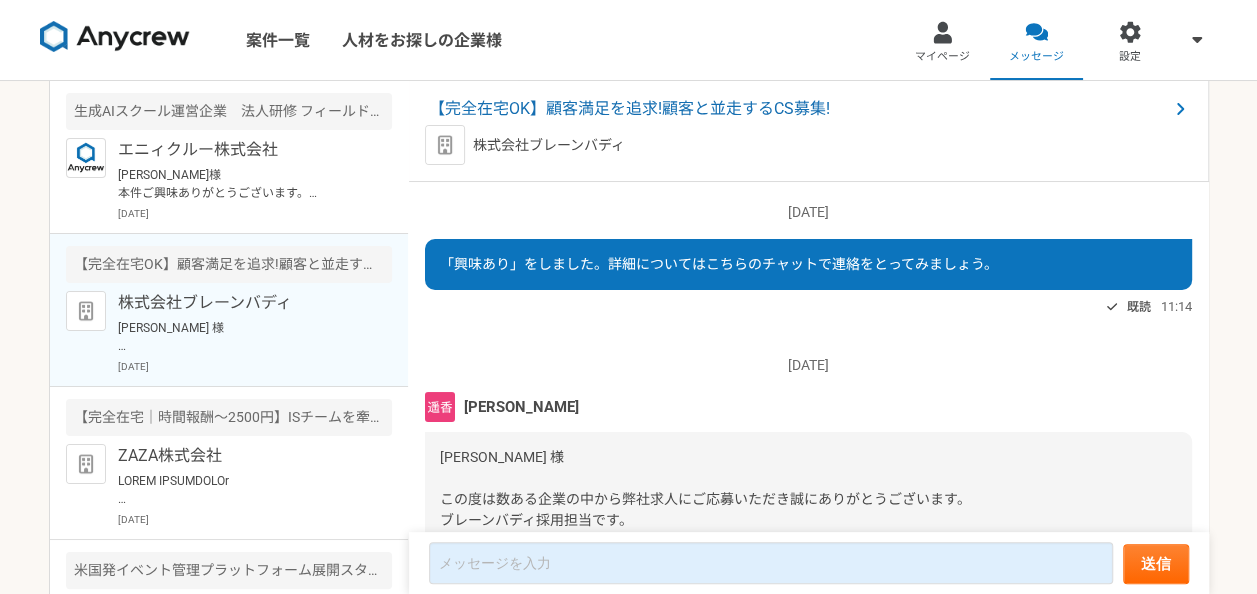 scroll, scrollTop: 284, scrollLeft: 0, axis: vertical 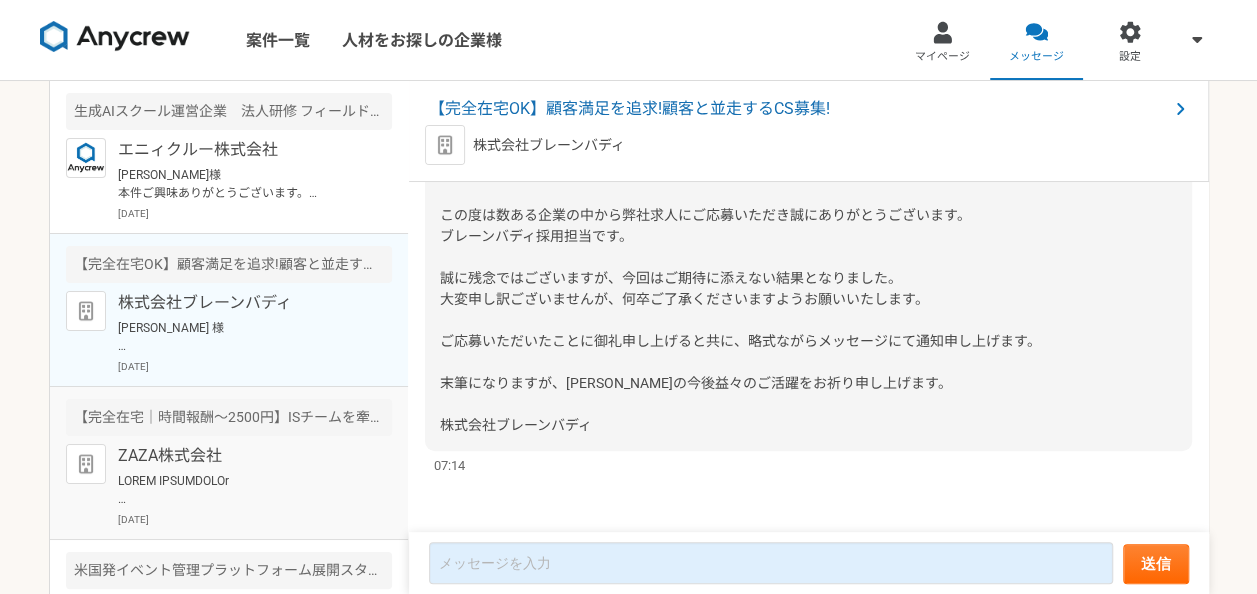 click at bounding box center [241, 490] 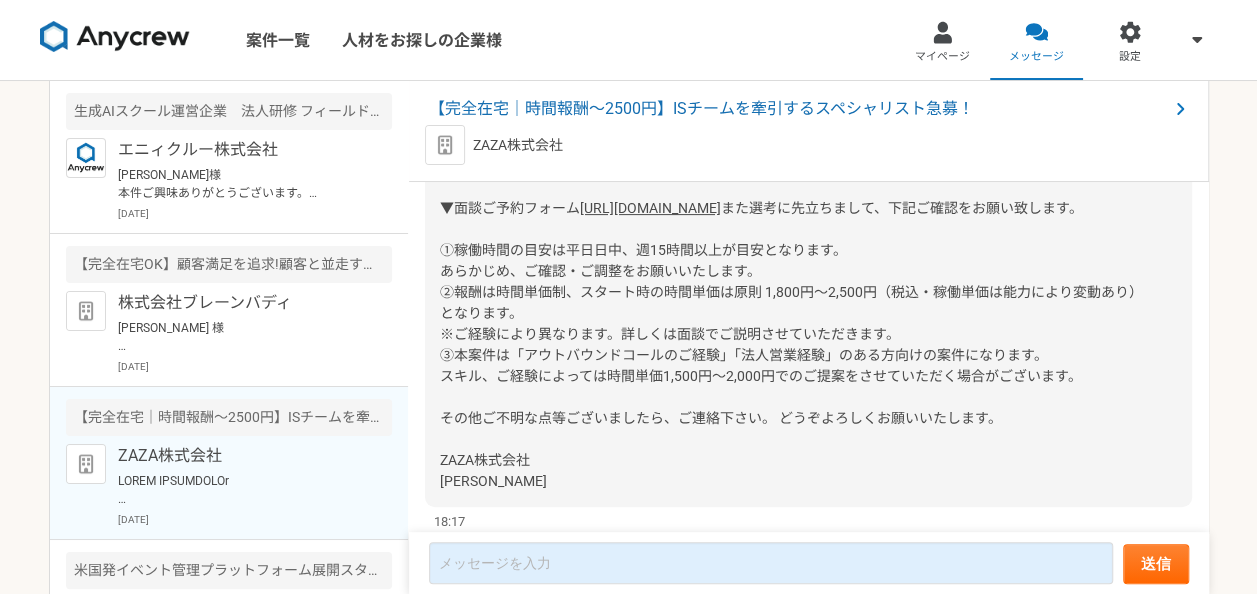 scroll, scrollTop: 352, scrollLeft: 0, axis: vertical 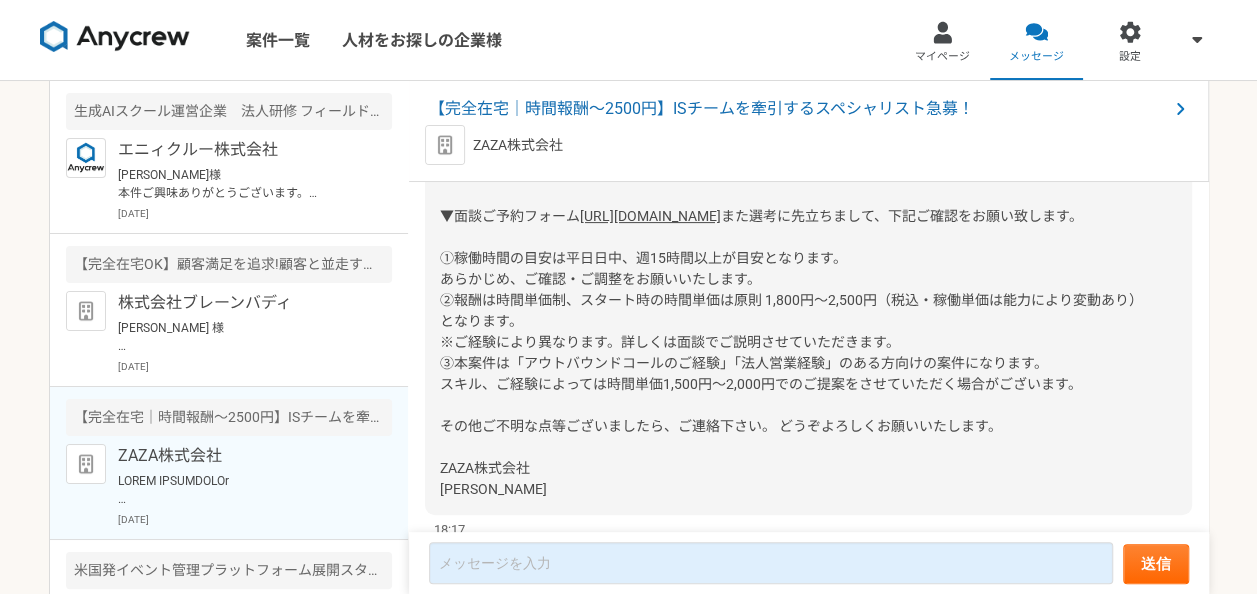 click on "https://timerex.net/s/metoree/d0f22e59" at bounding box center [650, 216] 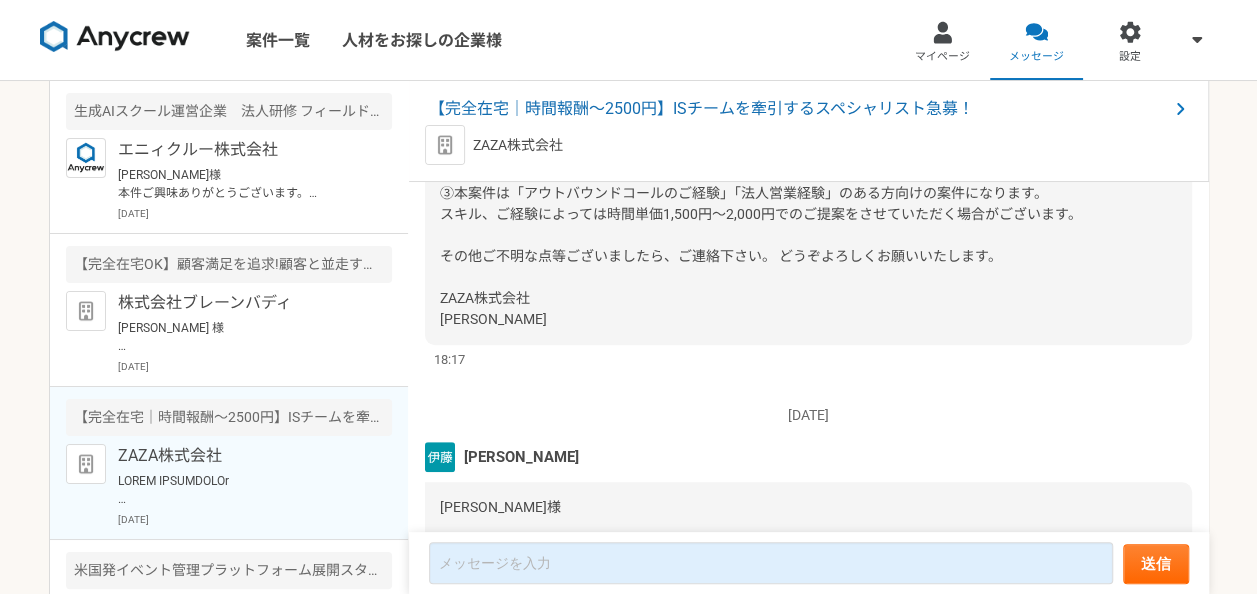 scroll, scrollTop: 538, scrollLeft: 0, axis: vertical 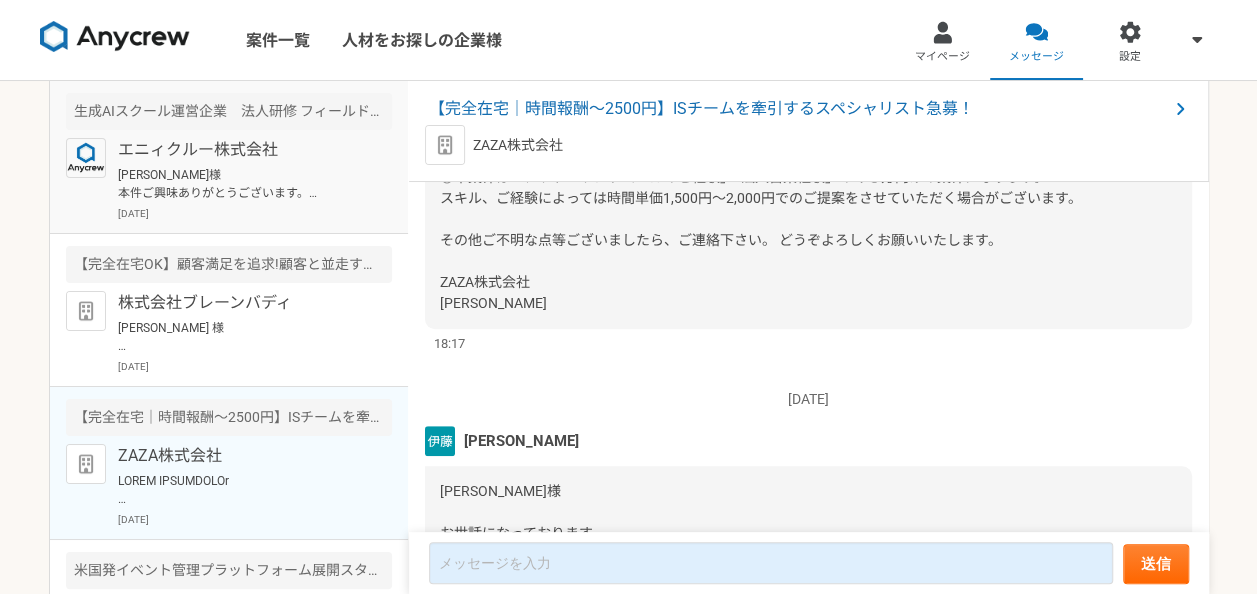 click on "エニィクルー株式会社" at bounding box center (241, 150) 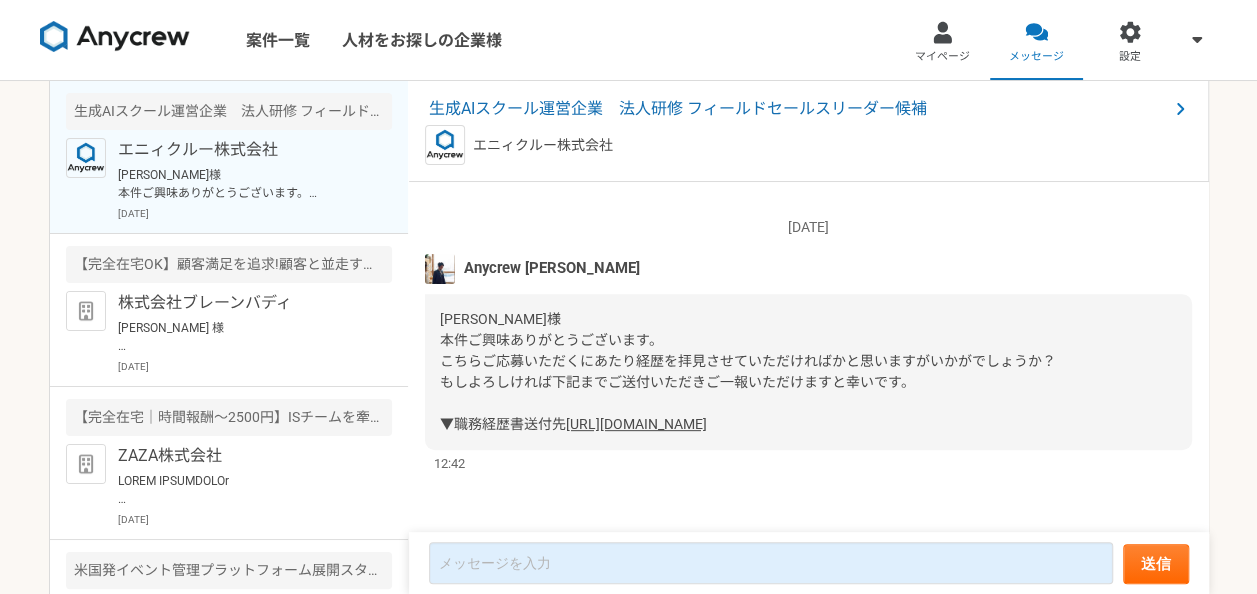 scroll, scrollTop: 401, scrollLeft: 0, axis: vertical 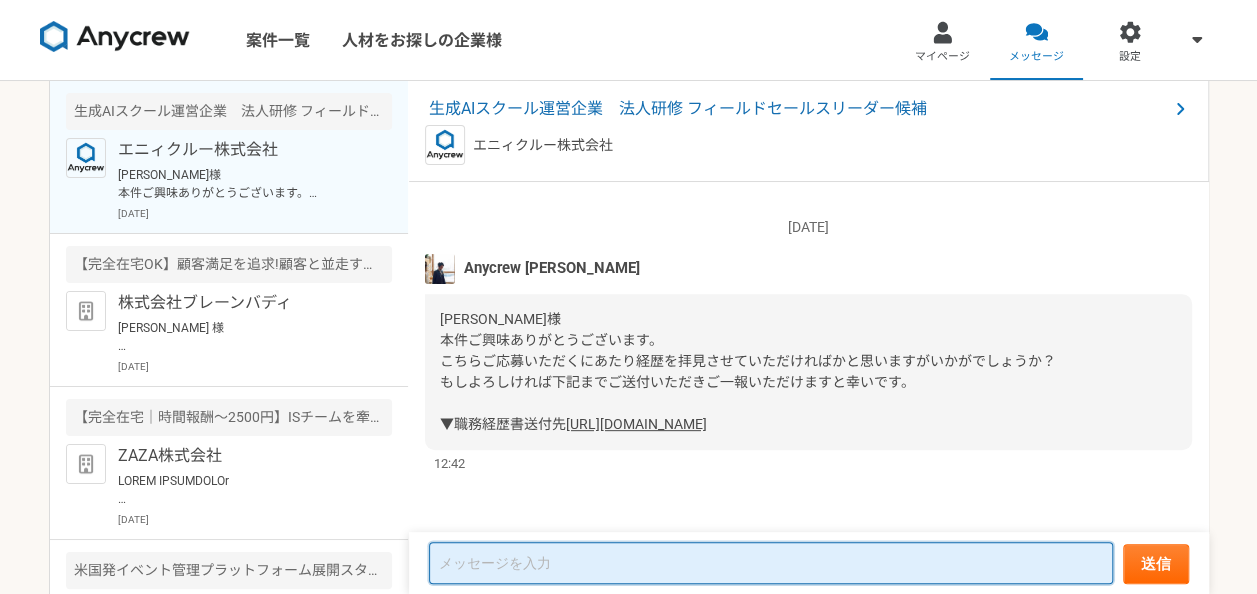 click at bounding box center (771, 563) 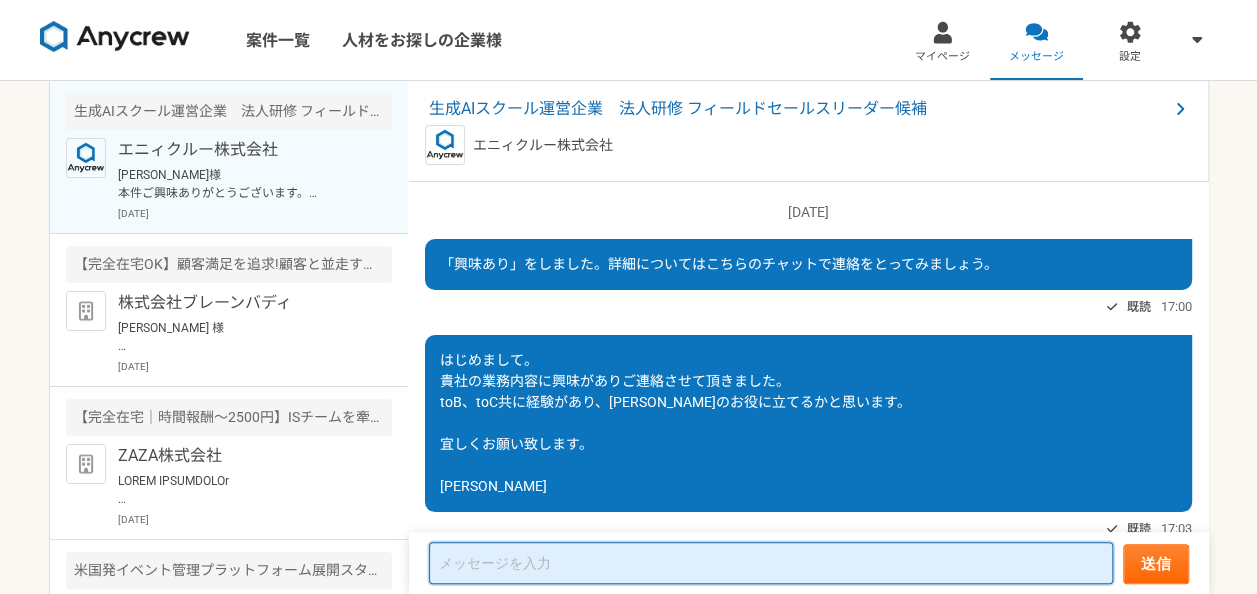 scroll, scrollTop: 401, scrollLeft: 0, axis: vertical 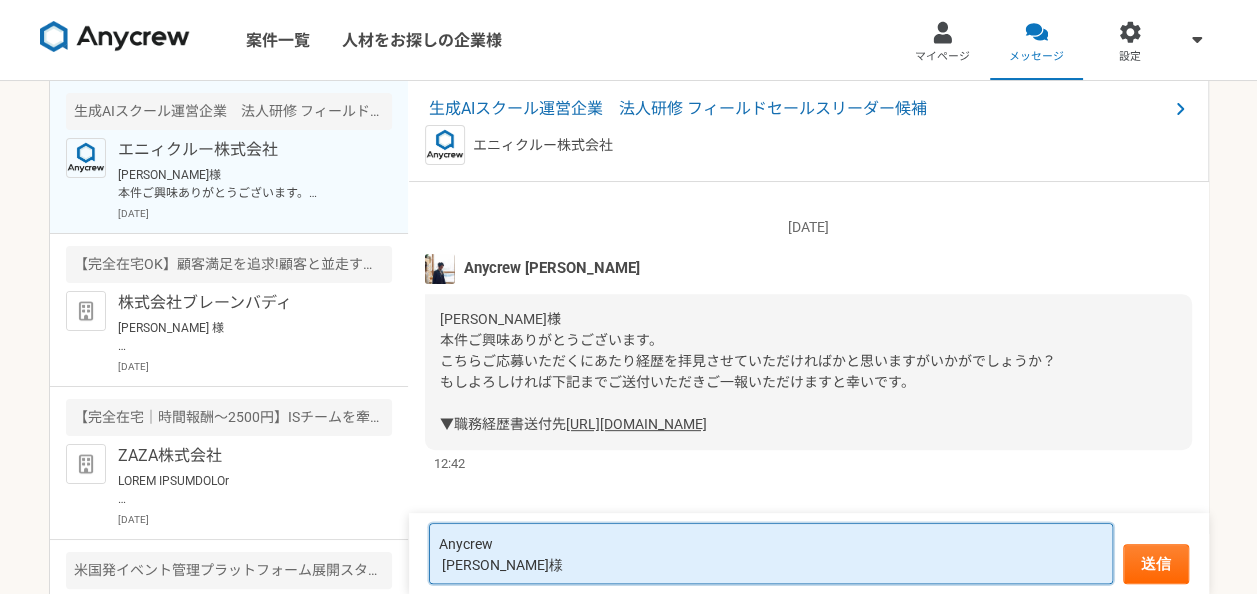 click on "Anycrew
山下様" at bounding box center (771, 553) 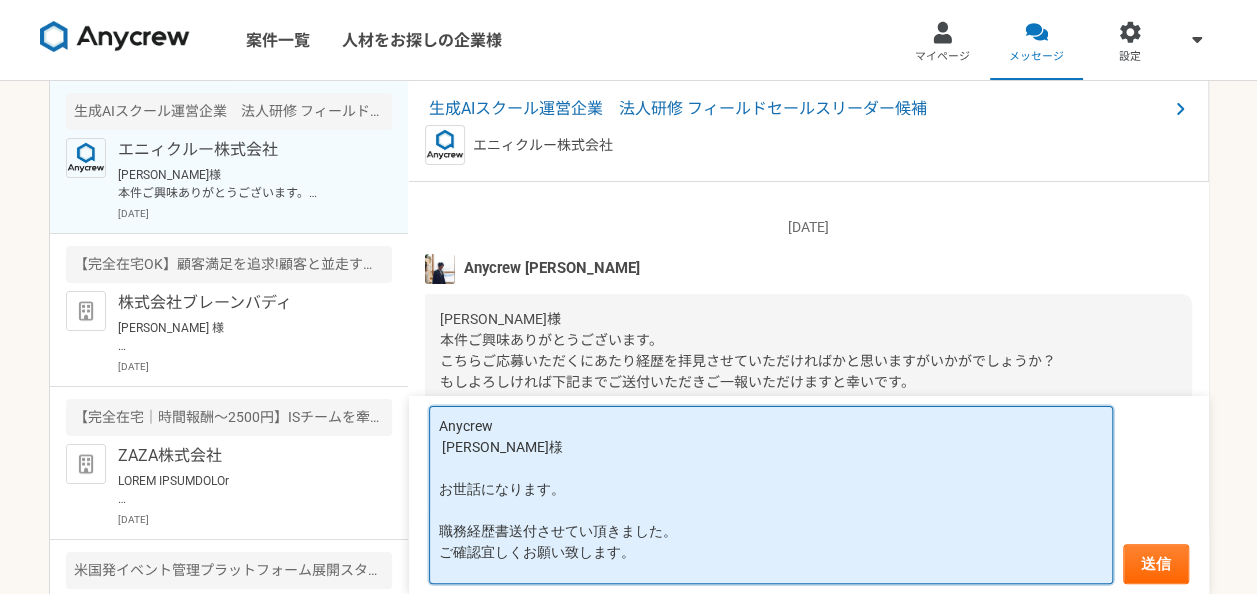 scroll, scrollTop: 20, scrollLeft: 0, axis: vertical 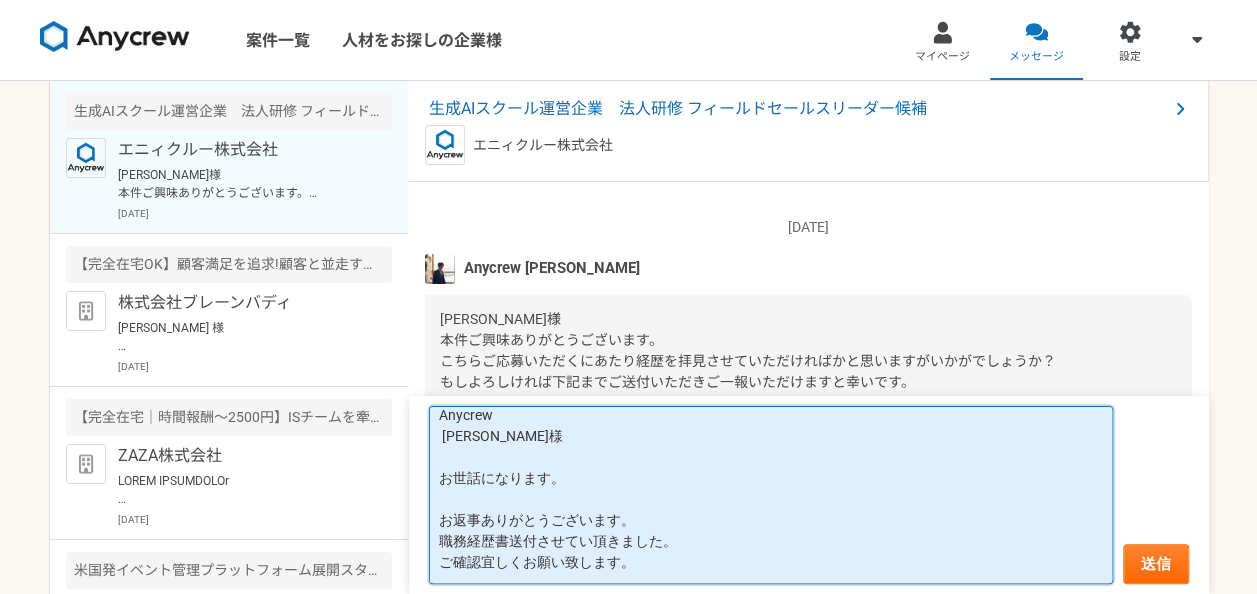 click on "Anycrew
山下様
お世話になります。
お返事ありがとうございます。
職務経歴書送付させてい頂きました。
ご確認宜しくお願い致します。" at bounding box center (771, 495) 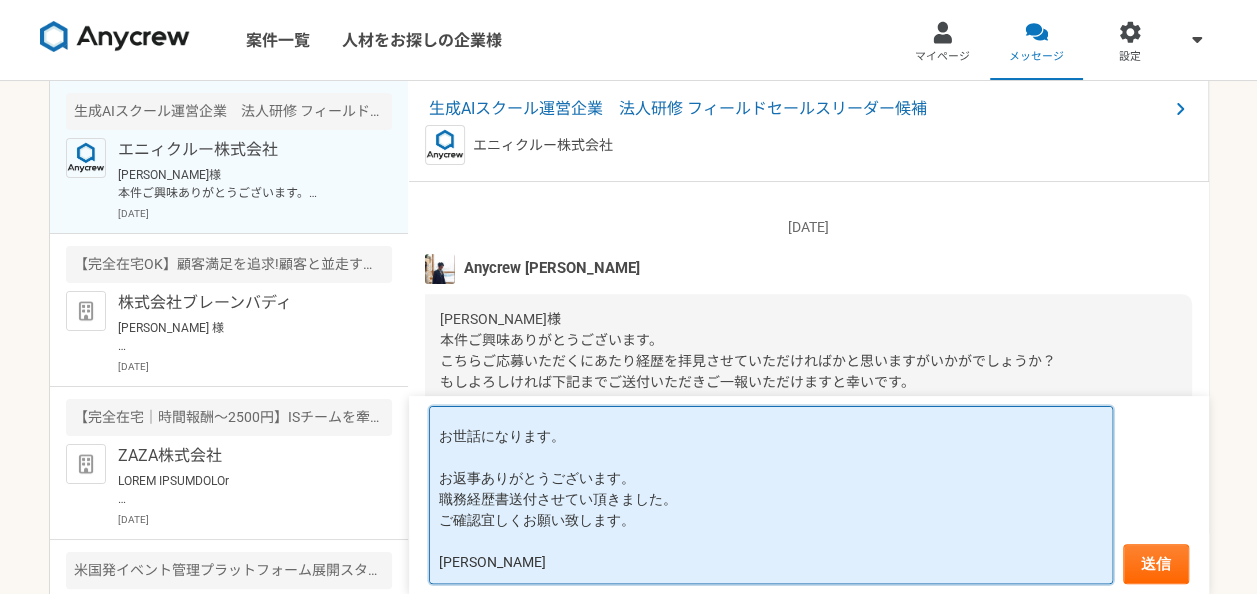 scroll, scrollTop: 0, scrollLeft: 0, axis: both 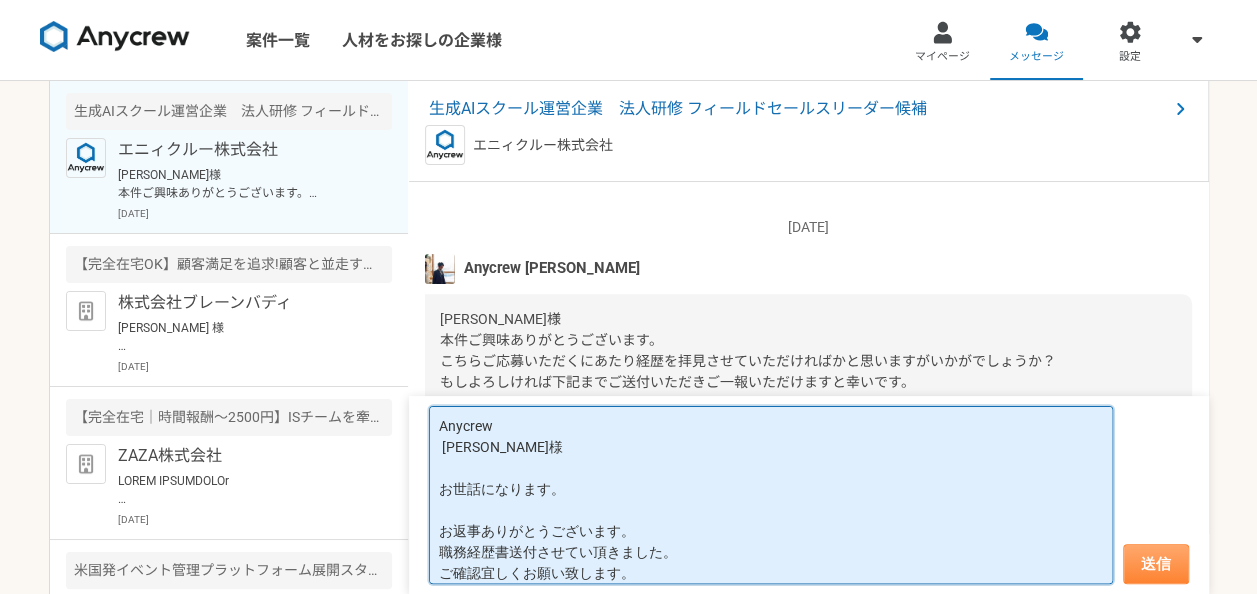 type on "Anycrew
山下様
お世話になります。
お返事ありがとうございます。
職務経歴書送付させてい頂きました。
ご確認宜しくお願い致します。
高橋" 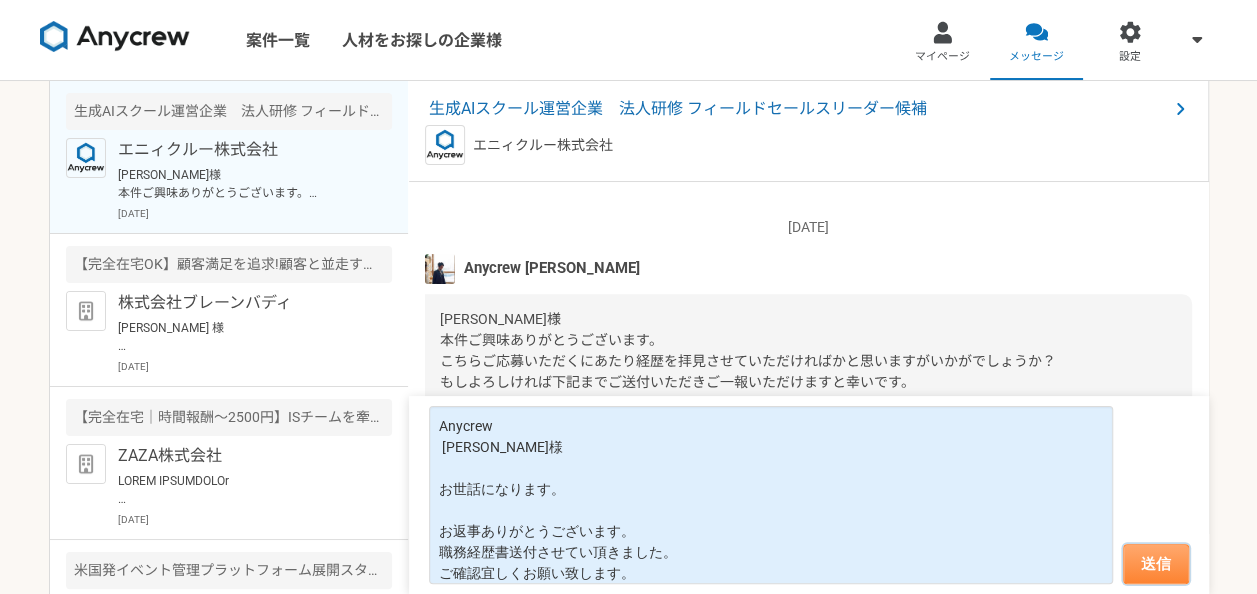 click on "送信" at bounding box center [1156, 564] 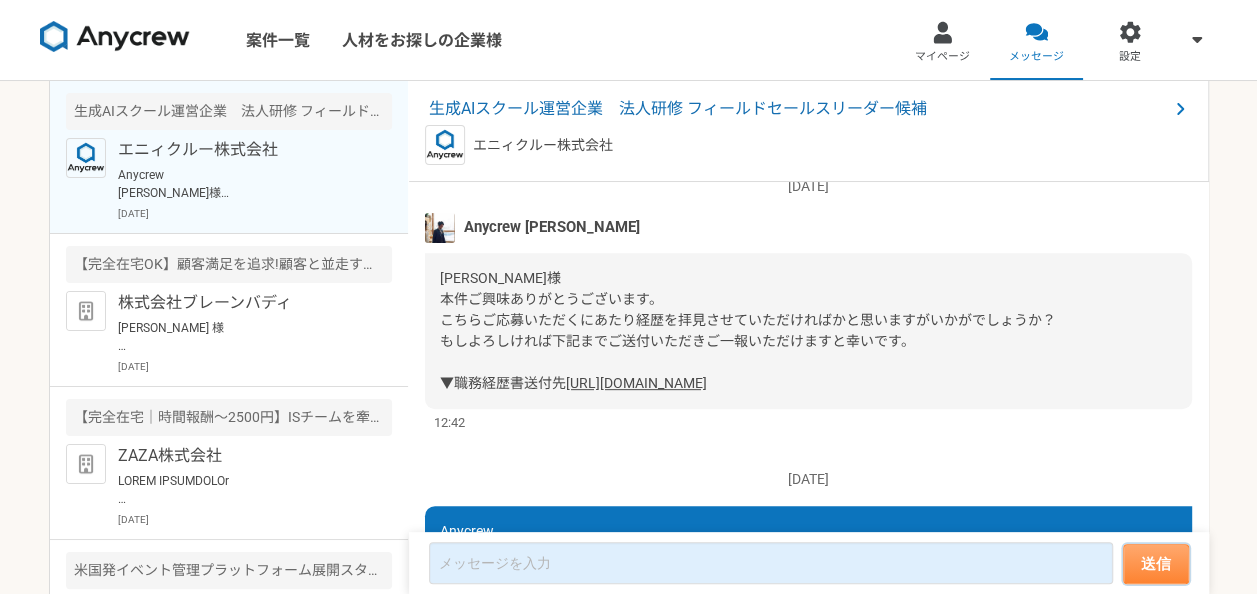 scroll, scrollTop: 759, scrollLeft: 0, axis: vertical 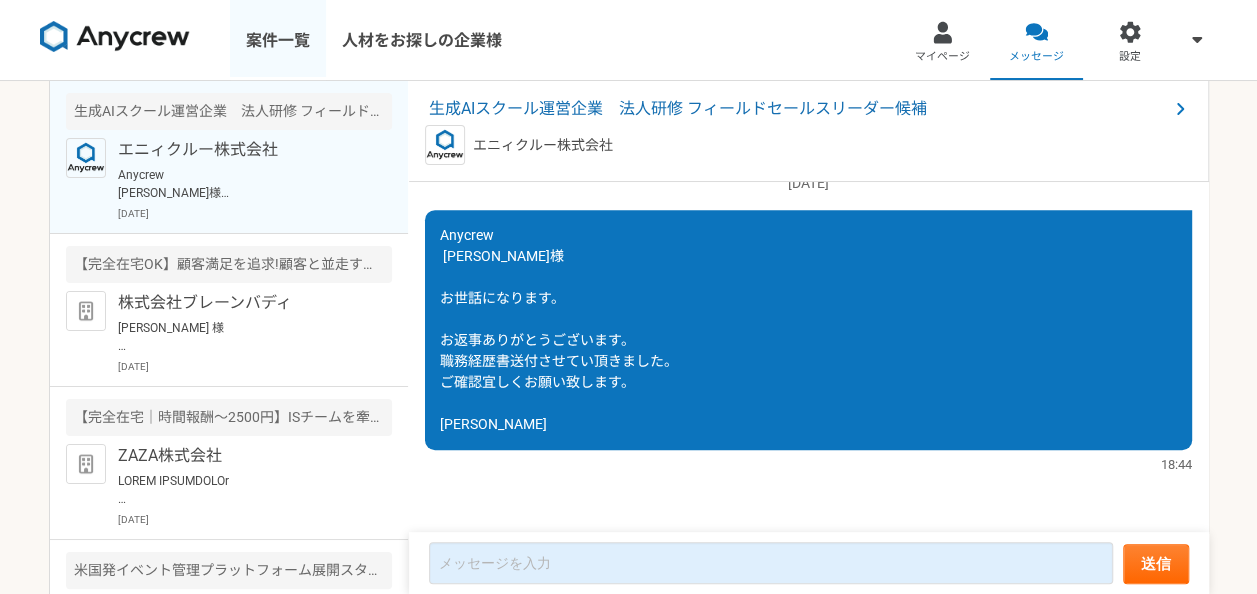 click on "案件一覧" at bounding box center (278, 40) 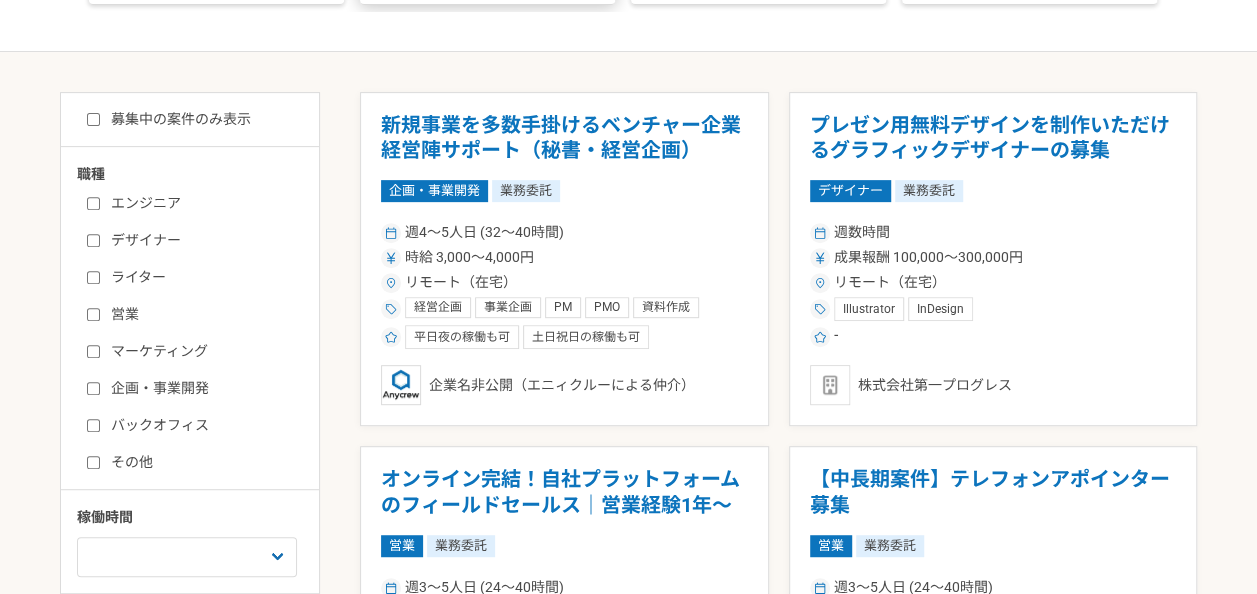 scroll, scrollTop: 314, scrollLeft: 0, axis: vertical 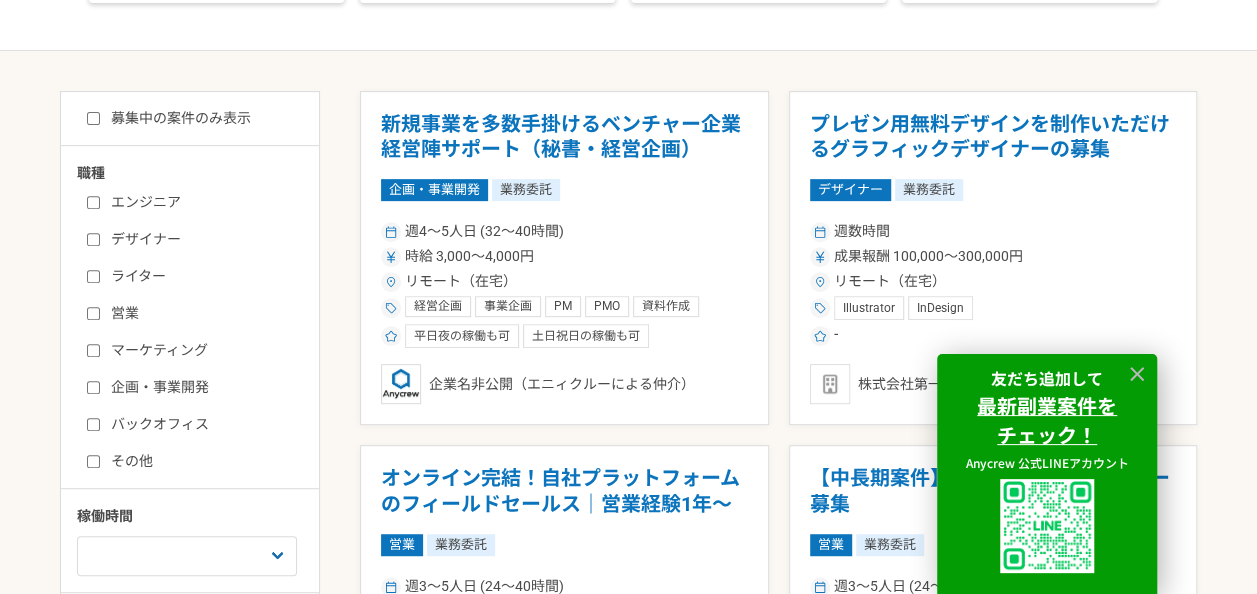 click on "営業" at bounding box center [202, 313] 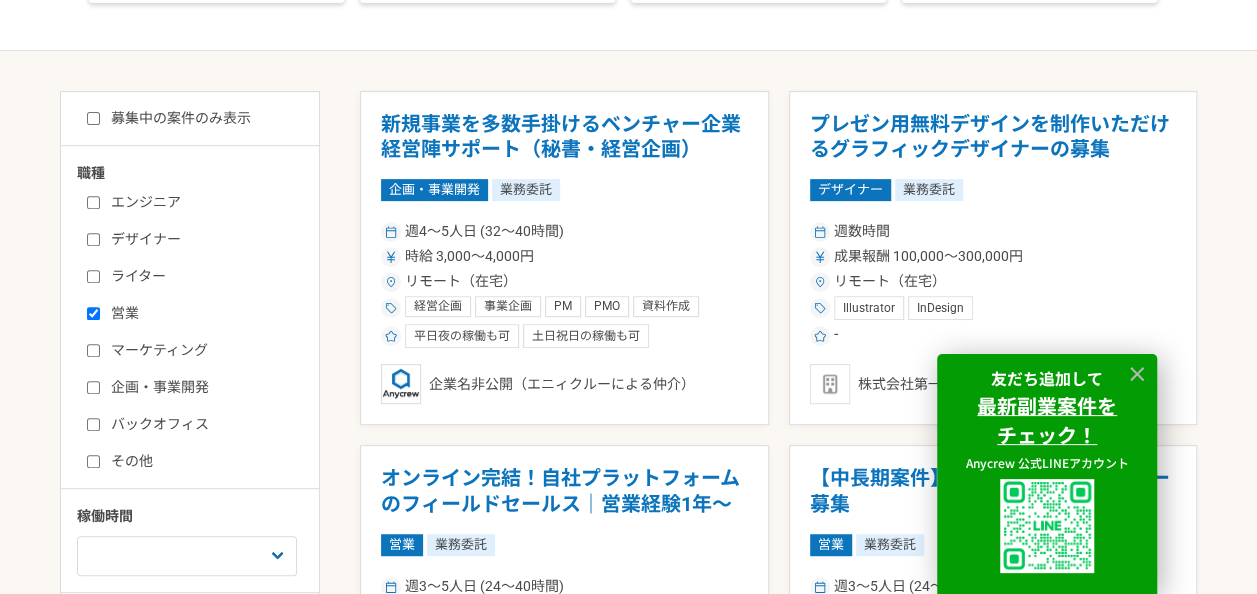 checkbox on "true" 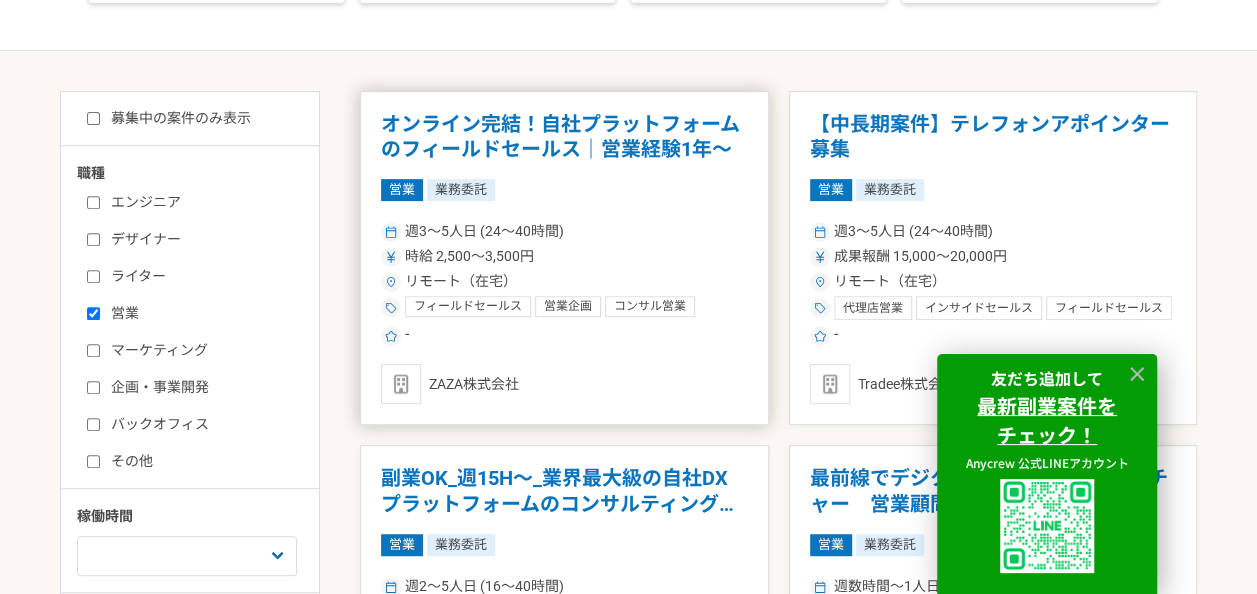 click on "オンライン完結！自社プラットフォームのフィールドセールス｜営業経験1年〜" at bounding box center [564, 137] 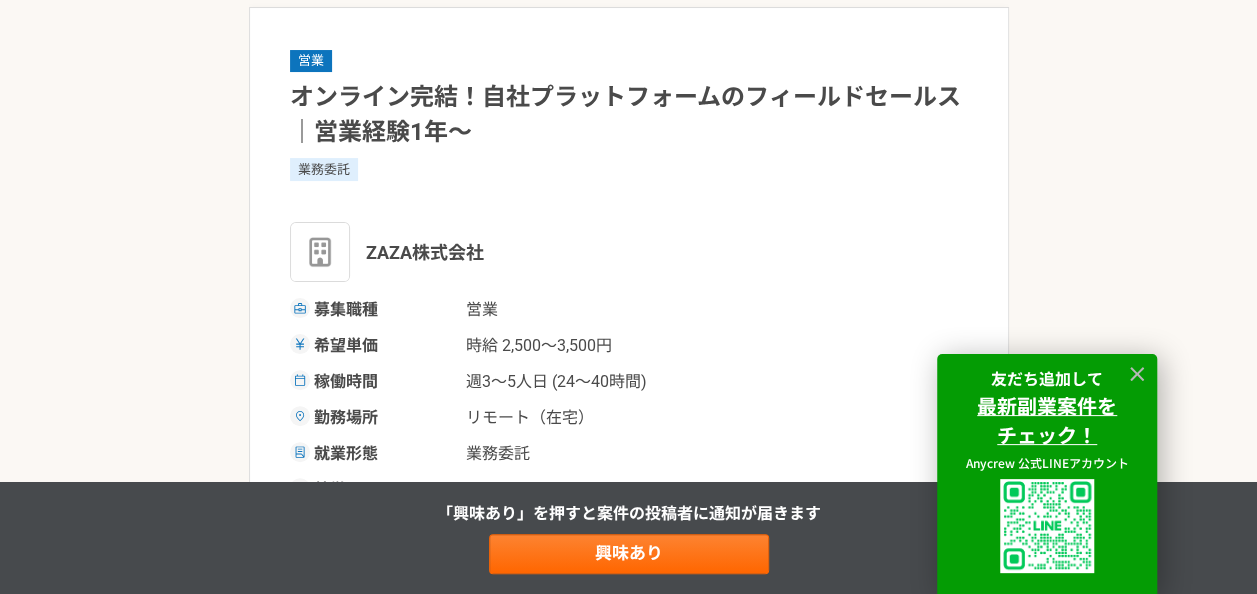 scroll, scrollTop: 115, scrollLeft: 0, axis: vertical 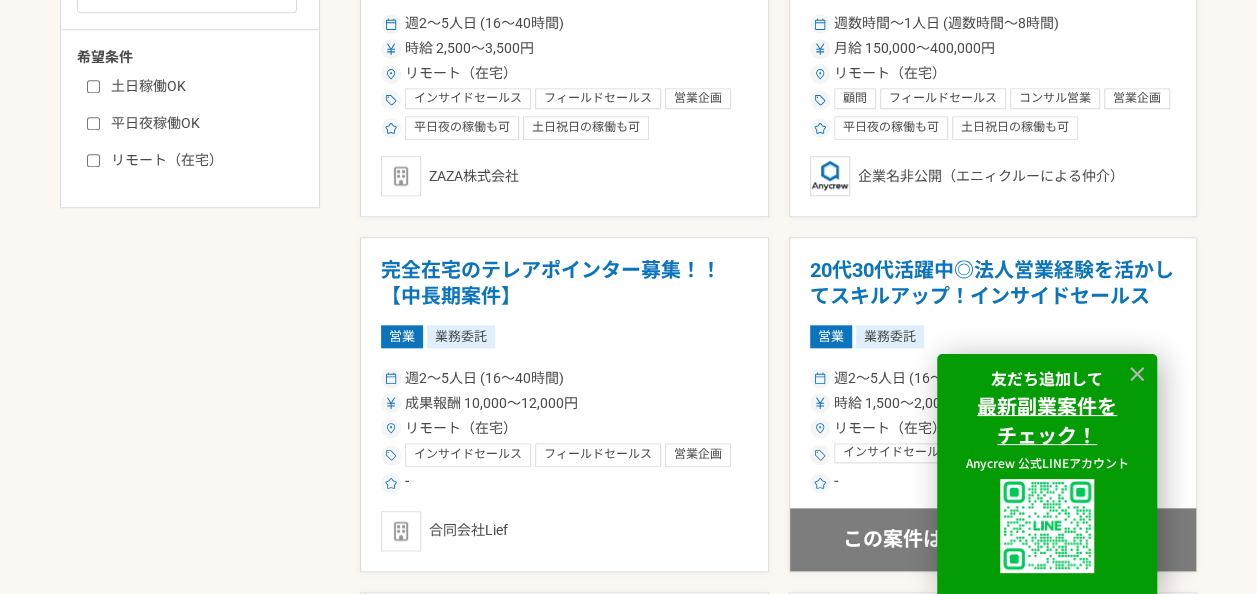 click on "リモート（在宅）" at bounding box center (202, 160) 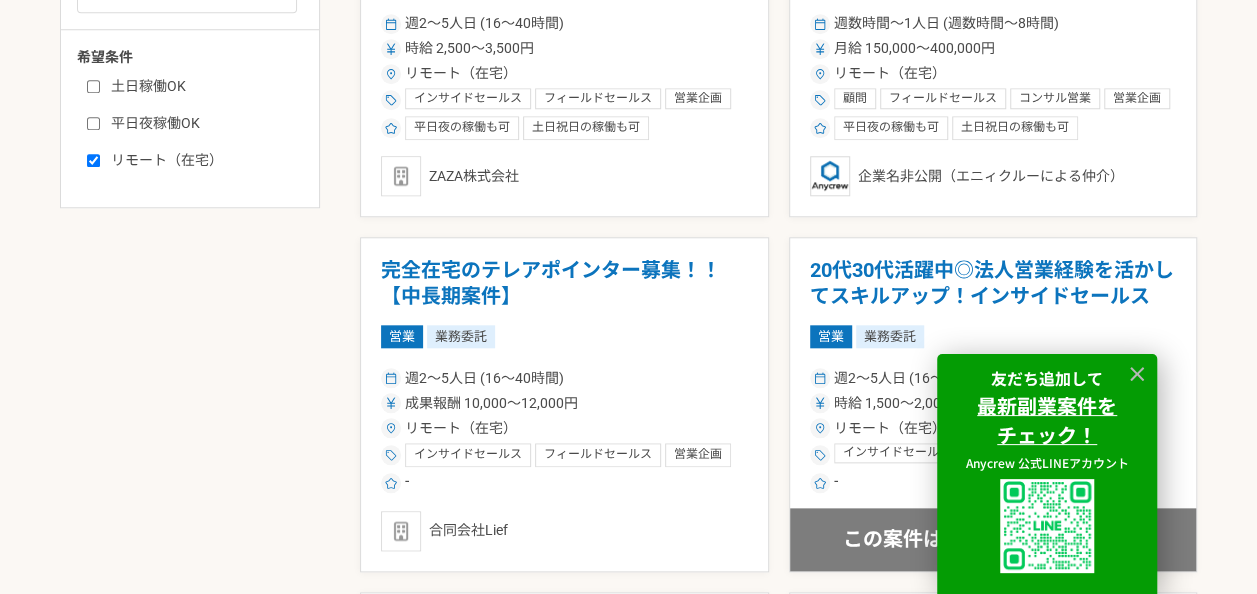checkbox on "true" 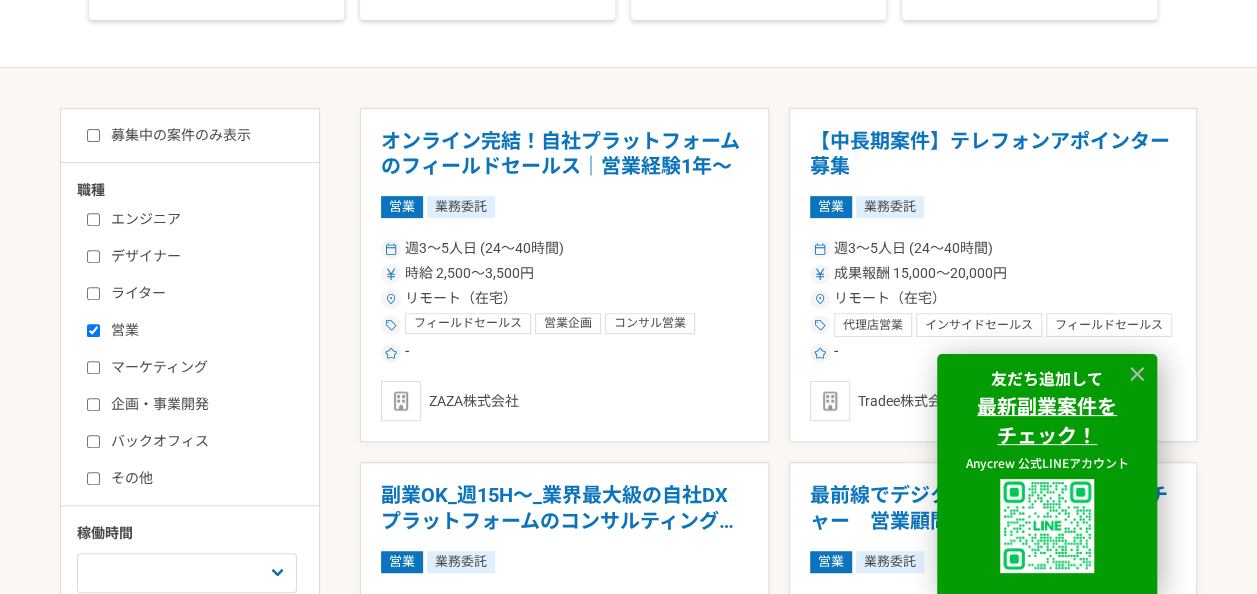 scroll, scrollTop: 303, scrollLeft: 0, axis: vertical 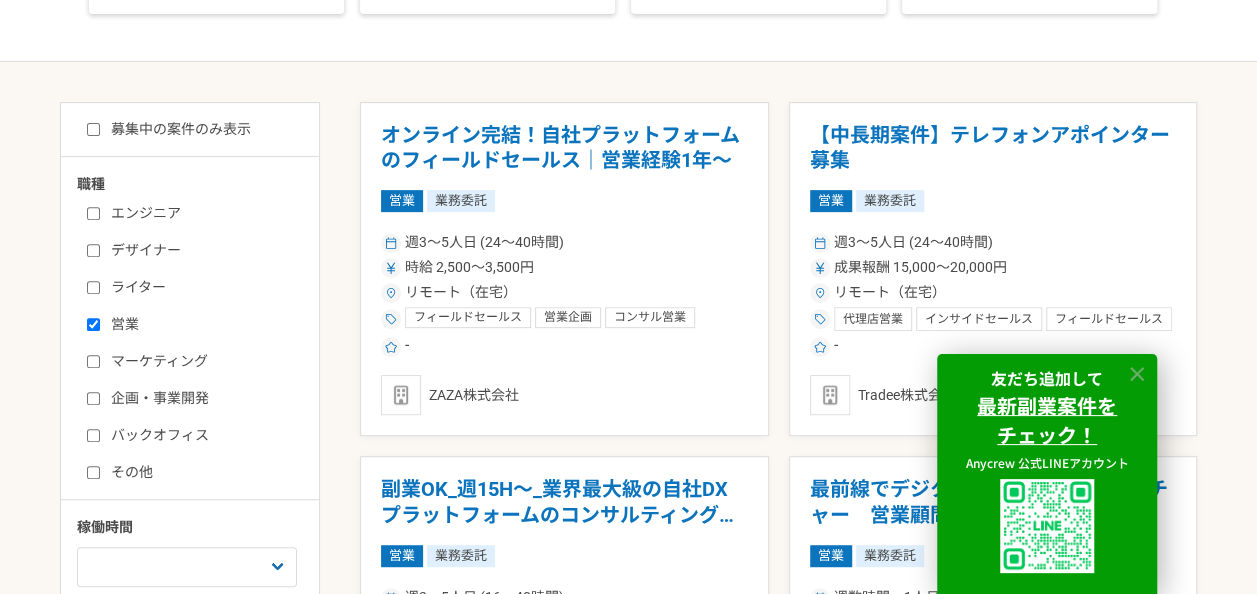 click 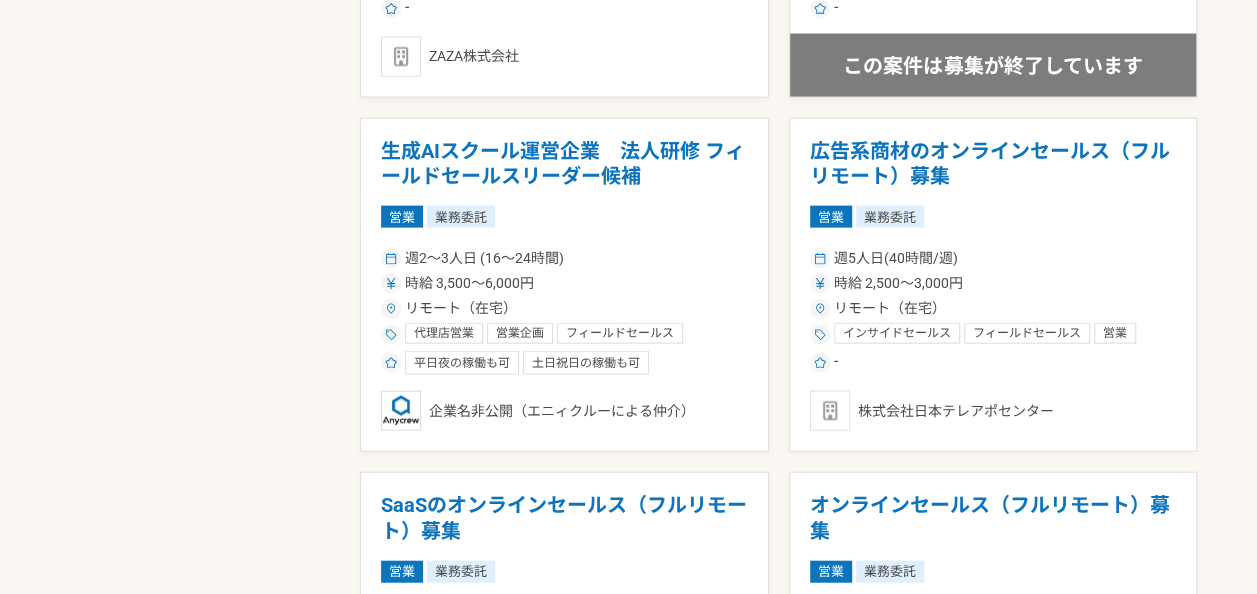 scroll, scrollTop: 2059, scrollLeft: 0, axis: vertical 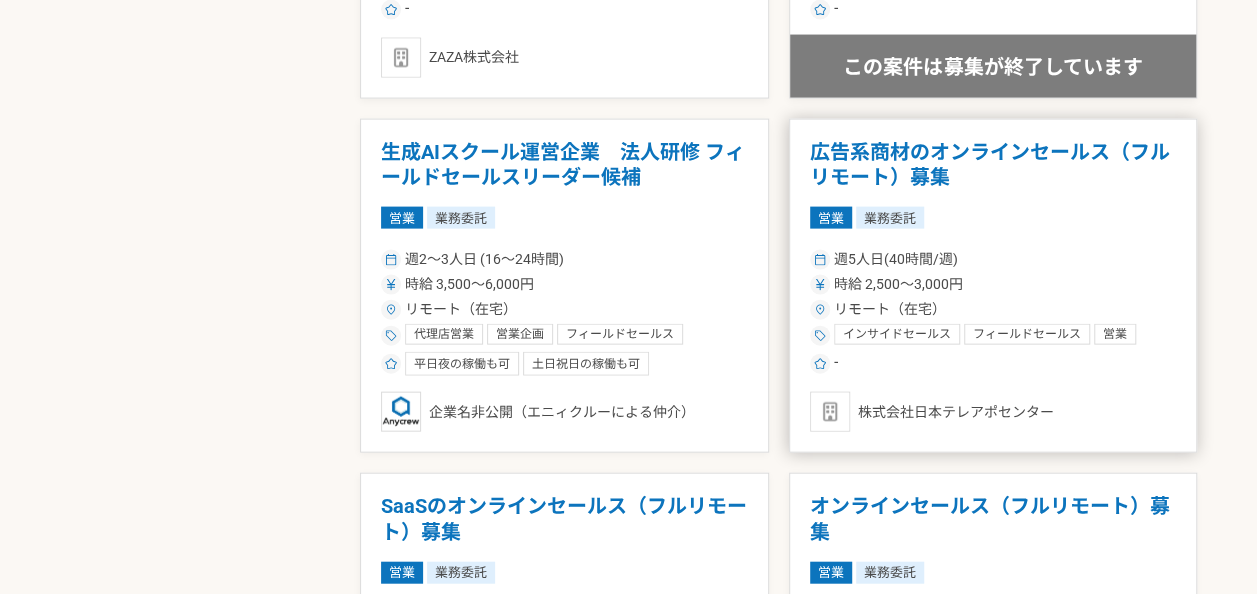 click on "株式会社日本テレアポセンター" at bounding box center (993, 412) 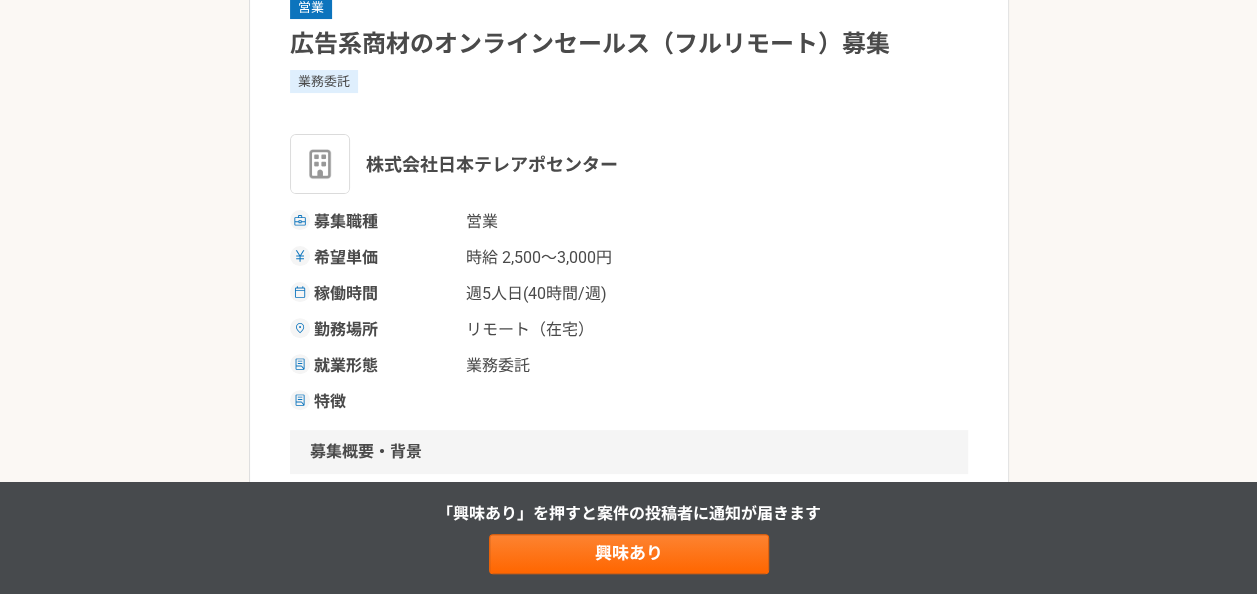 scroll, scrollTop: 168, scrollLeft: 0, axis: vertical 